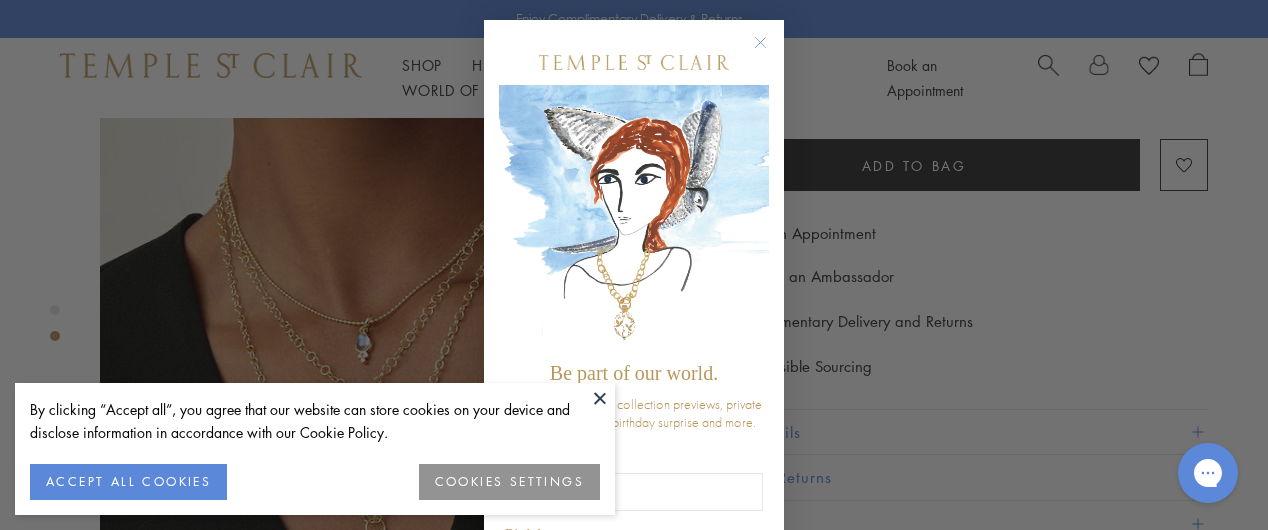 scroll, scrollTop: 600, scrollLeft: 0, axis: vertical 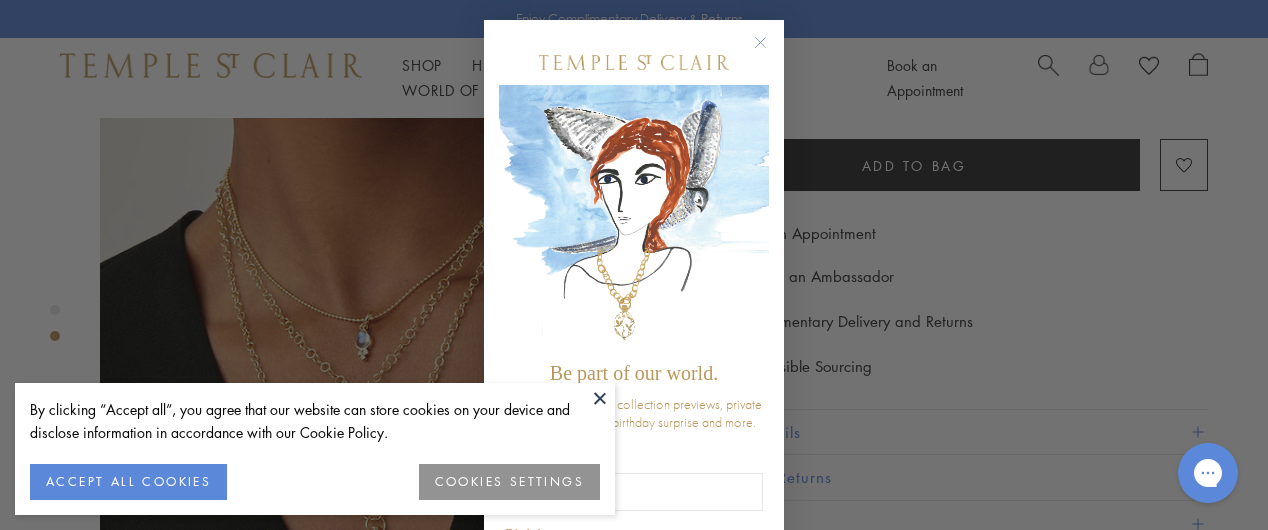 click 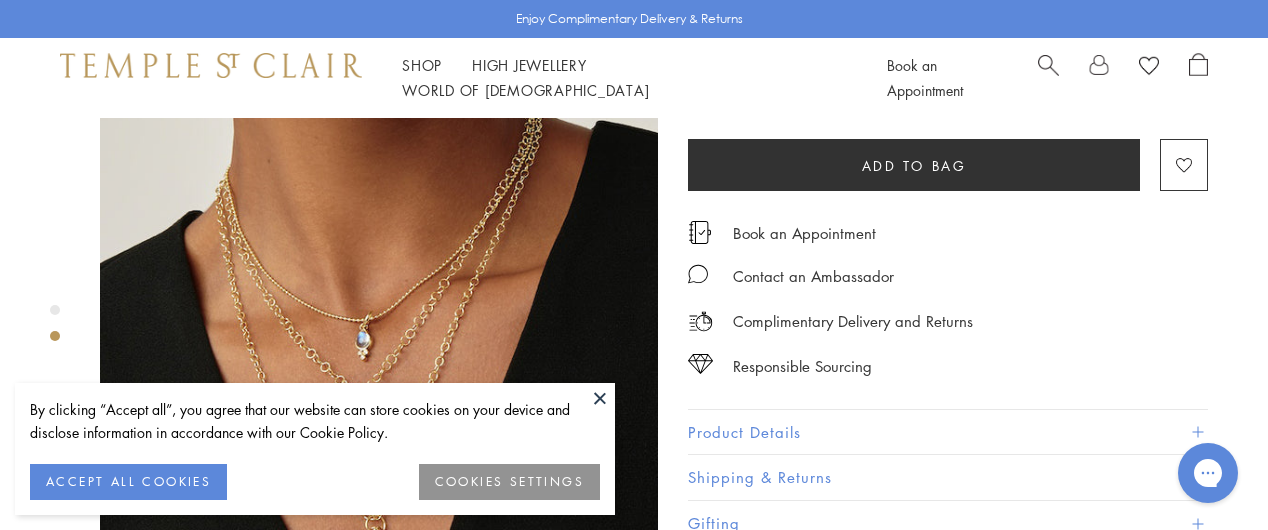 click at bounding box center [379, 385] 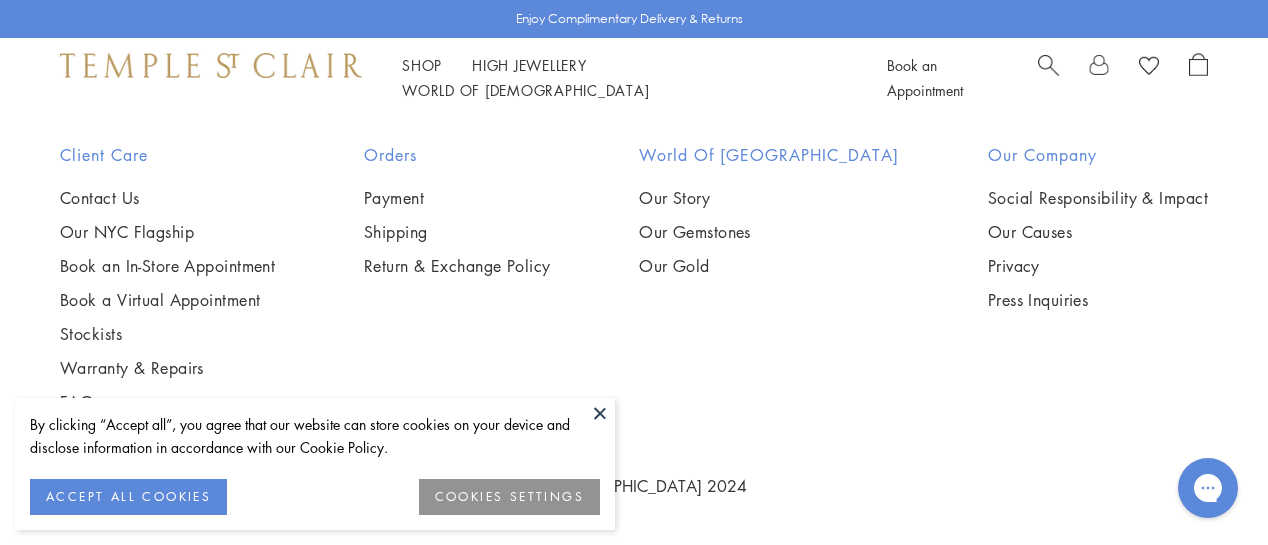 scroll, scrollTop: 9200, scrollLeft: 0, axis: vertical 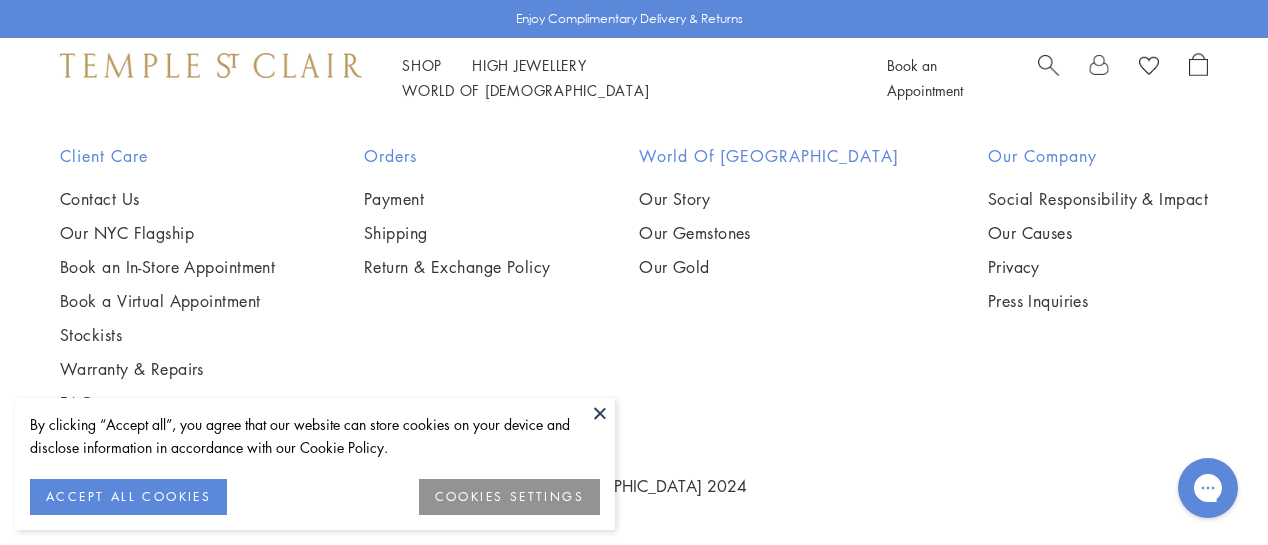 click on "3" at bounding box center (699, -285) 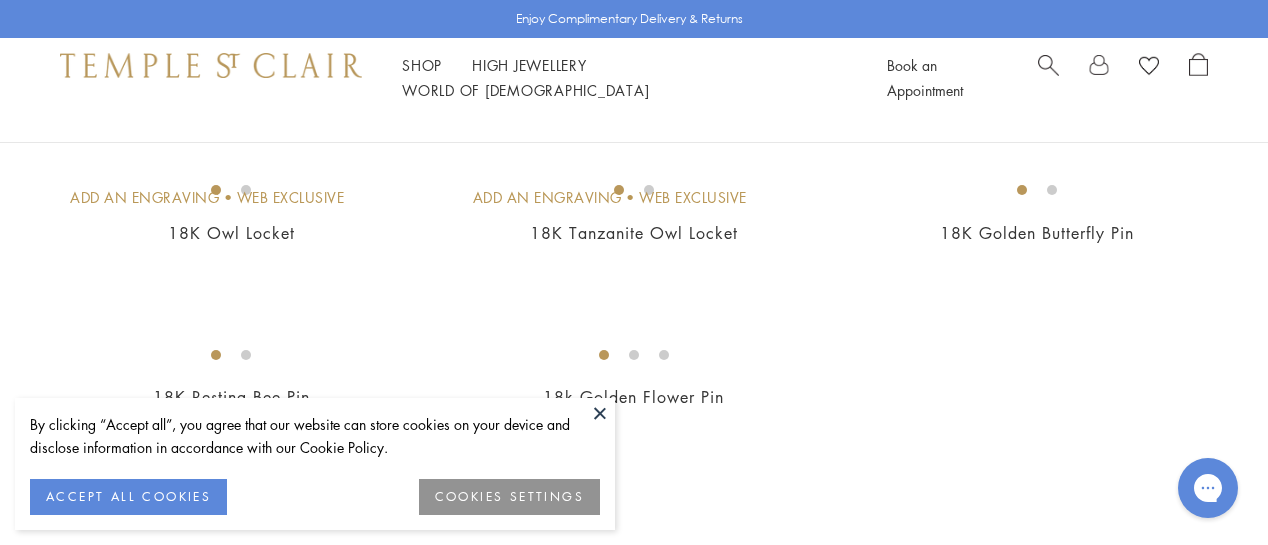 scroll, scrollTop: 0, scrollLeft: 0, axis: both 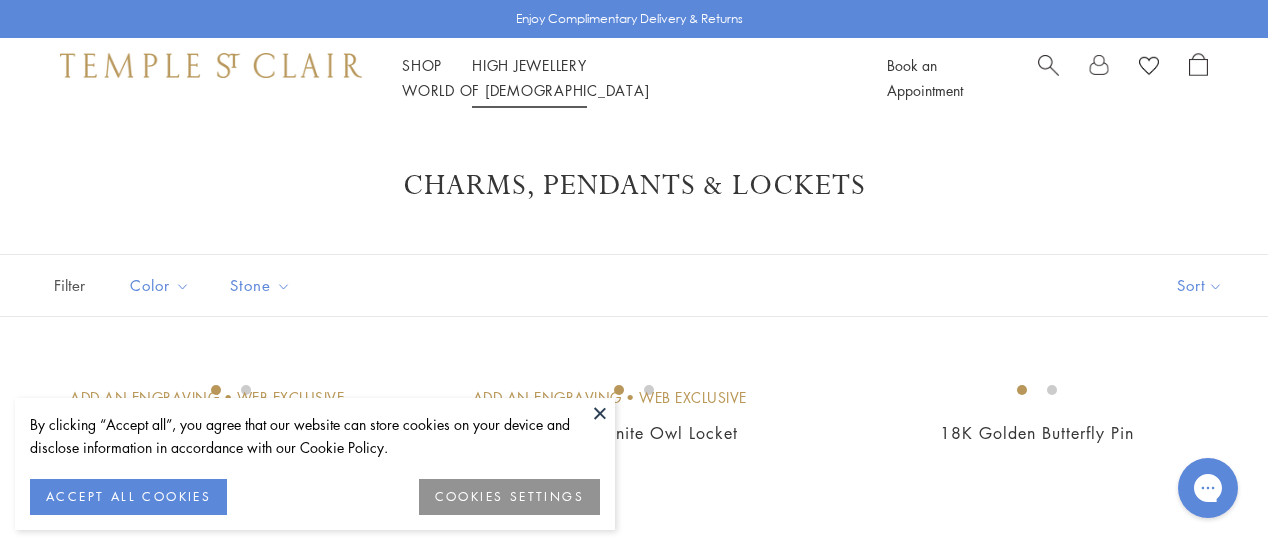click on "High Jewellery High Jewellery" at bounding box center [529, 65] 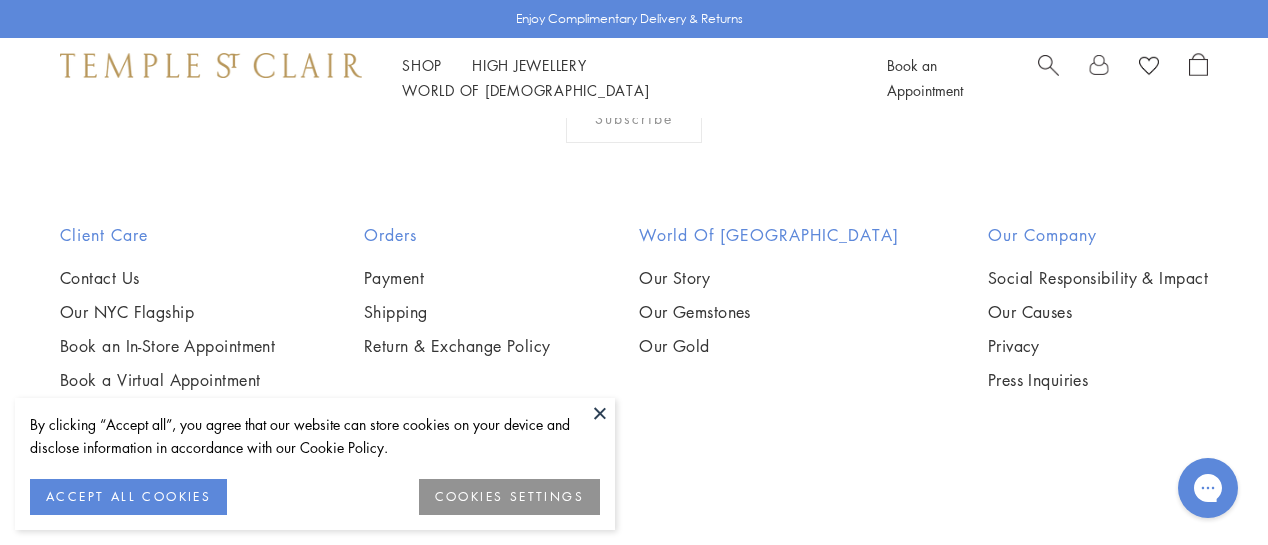scroll, scrollTop: 1800, scrollLeft: 0, axis: vertical 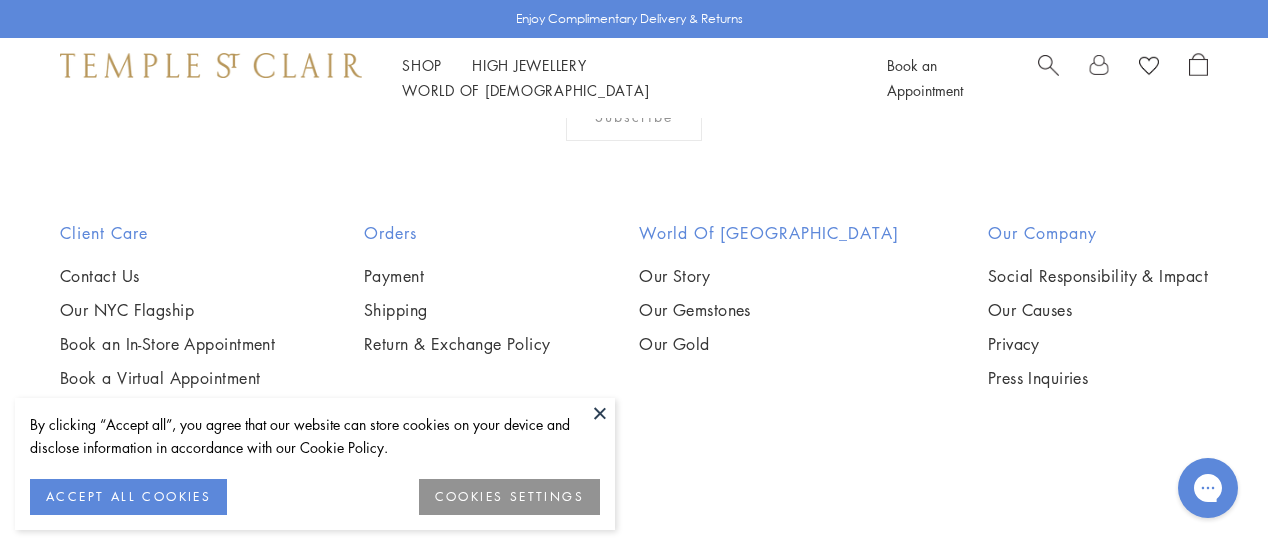 click on "Stockists" at bounding box center (167, 412) 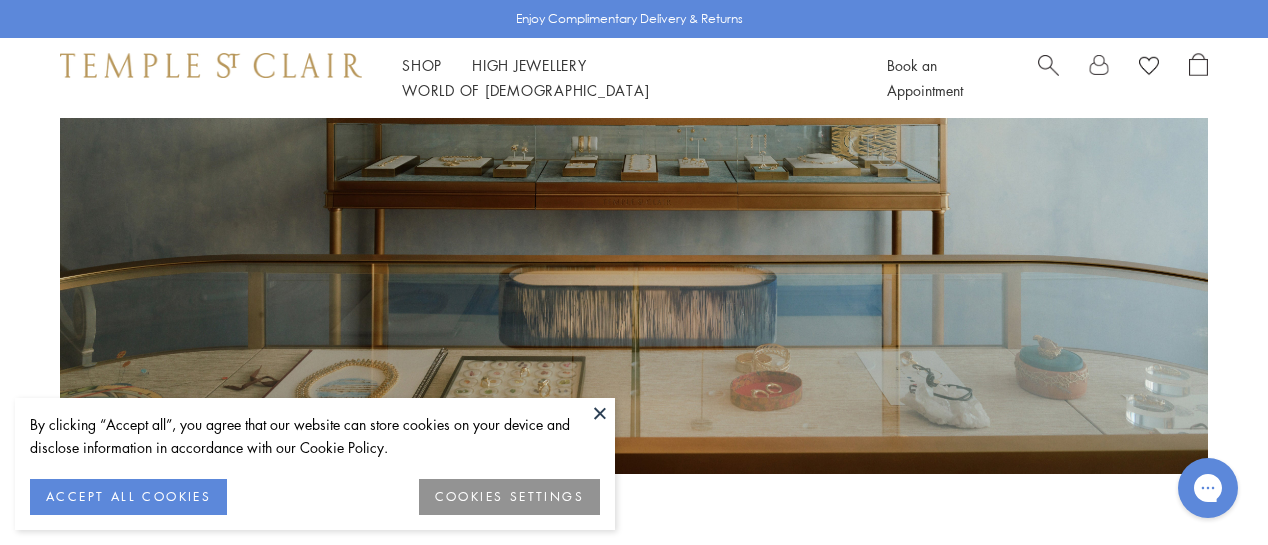 scroll, scrollTop: 400, scrollLeft: 0, axis: vertical 